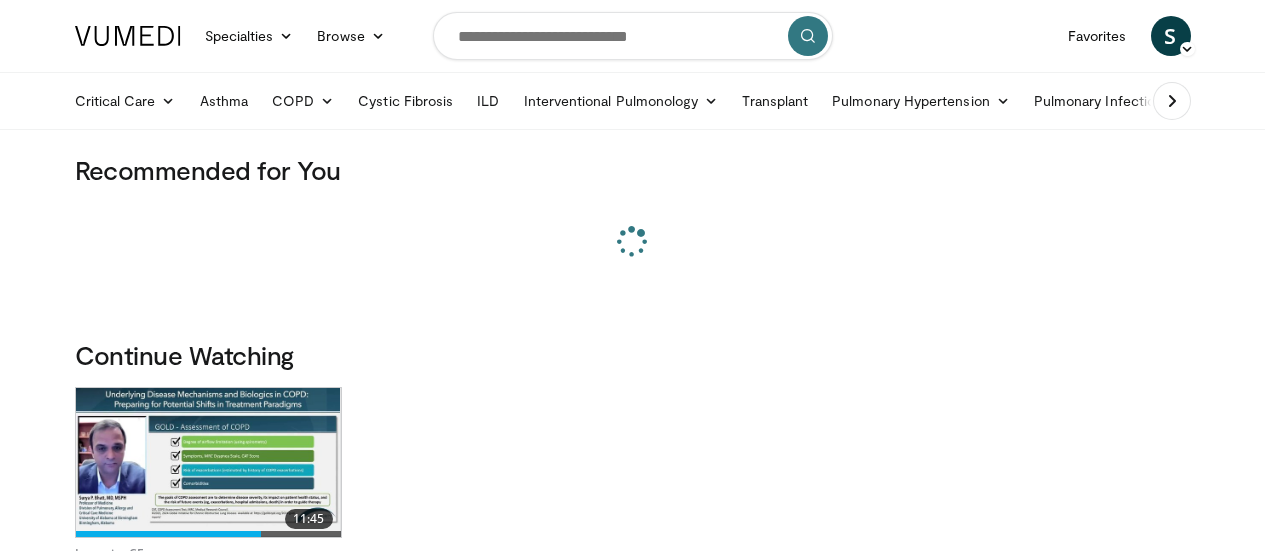 scroll, scrollTop: 170, scrollLeft: 0, axis: vertical 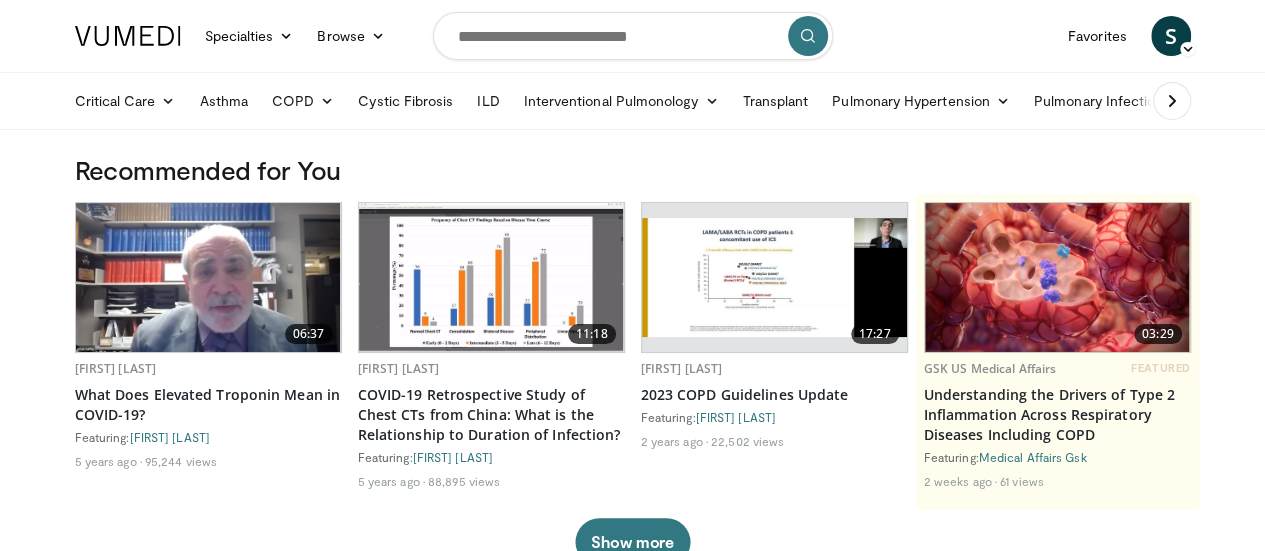 click at bounding box center (633, 36) 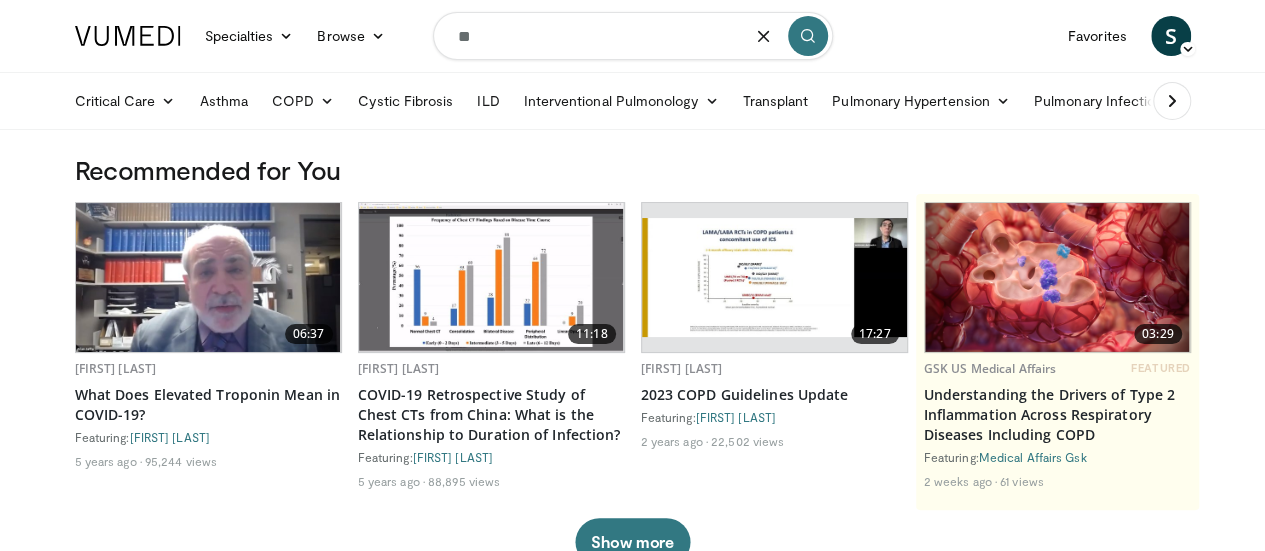 type on "*" 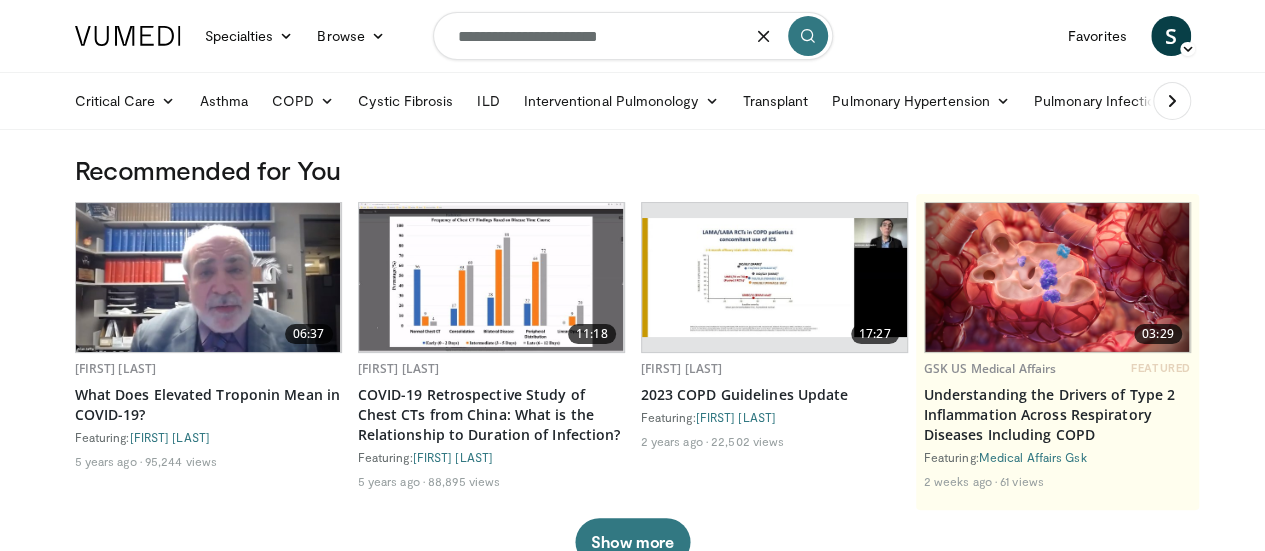 type on "**********" 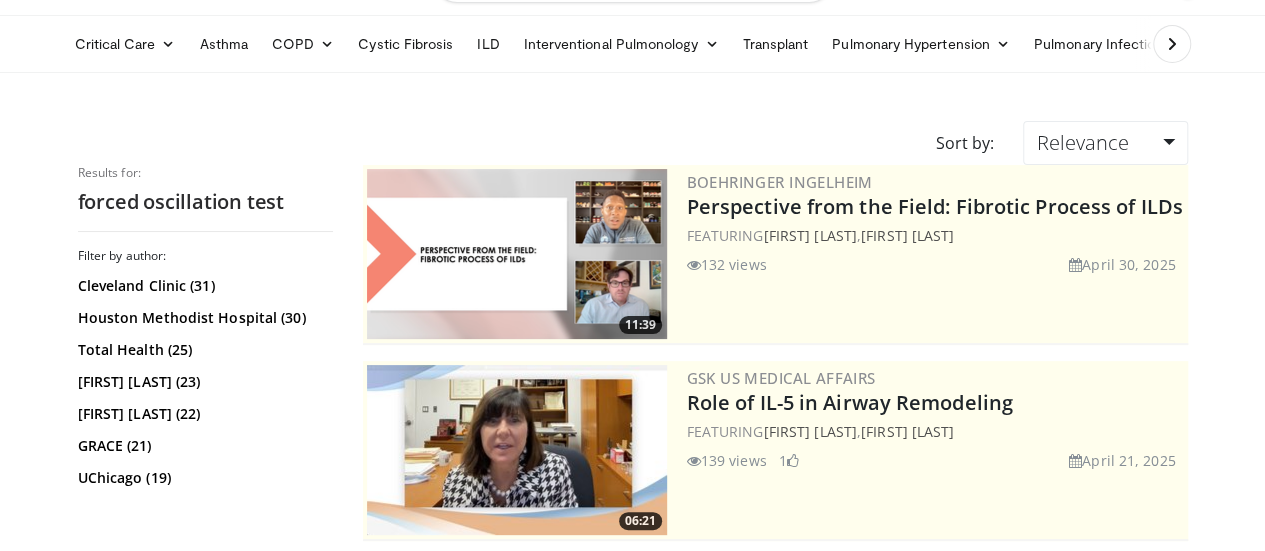 scroll, scrollTop: 0, scrollLeft: 0, axis: both 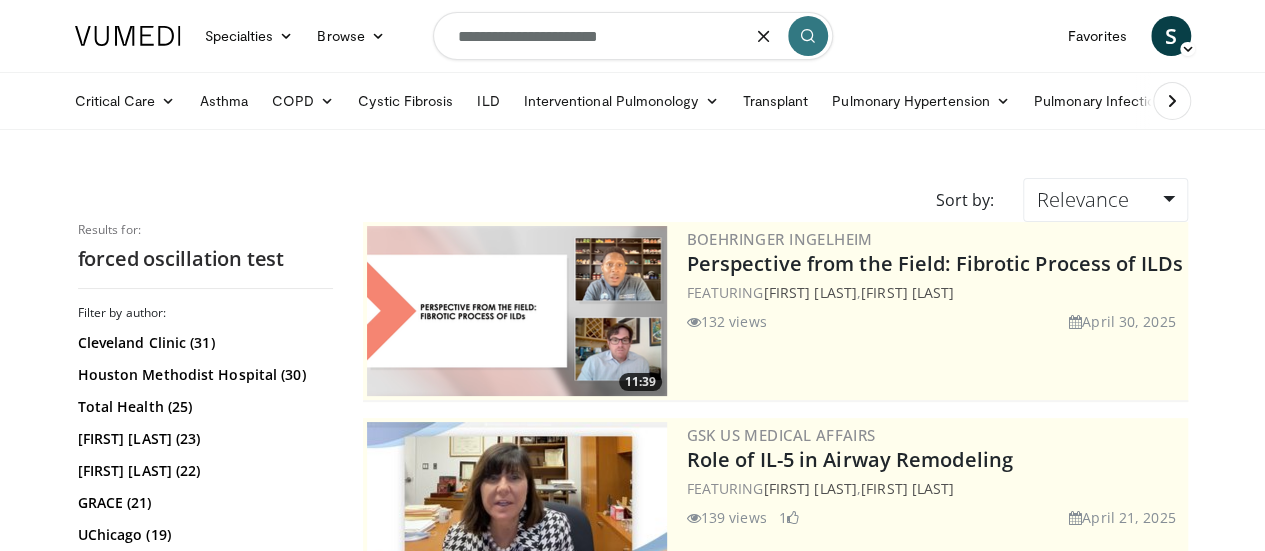 click on "**********" at bounding box center [633, 36] 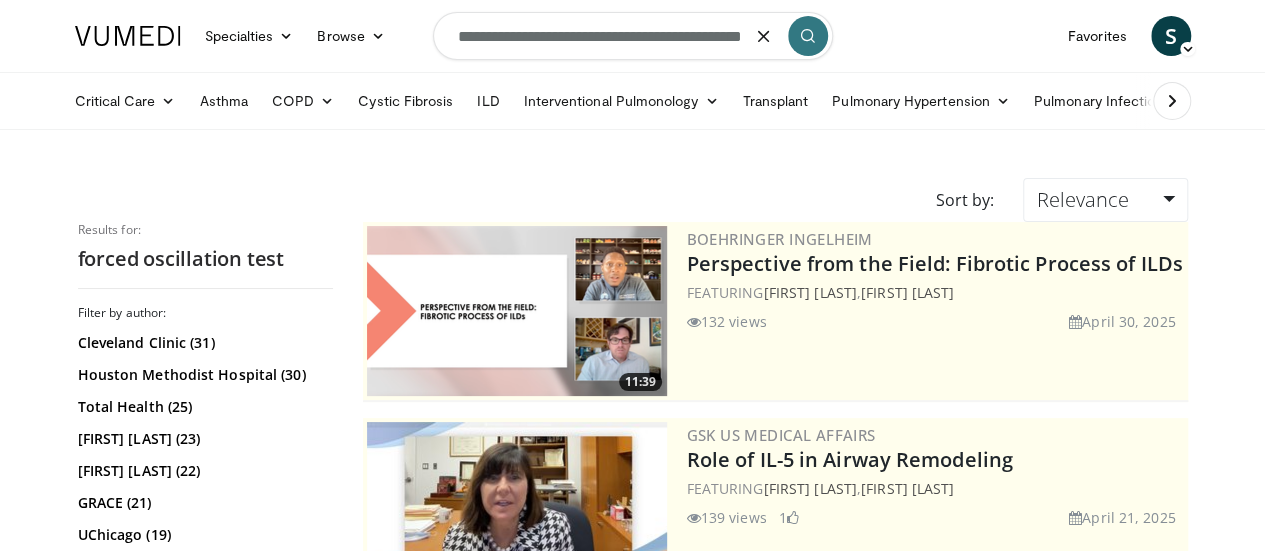 scroll, scrollTop: 0, scrollLeft: 29, axis: horizontal 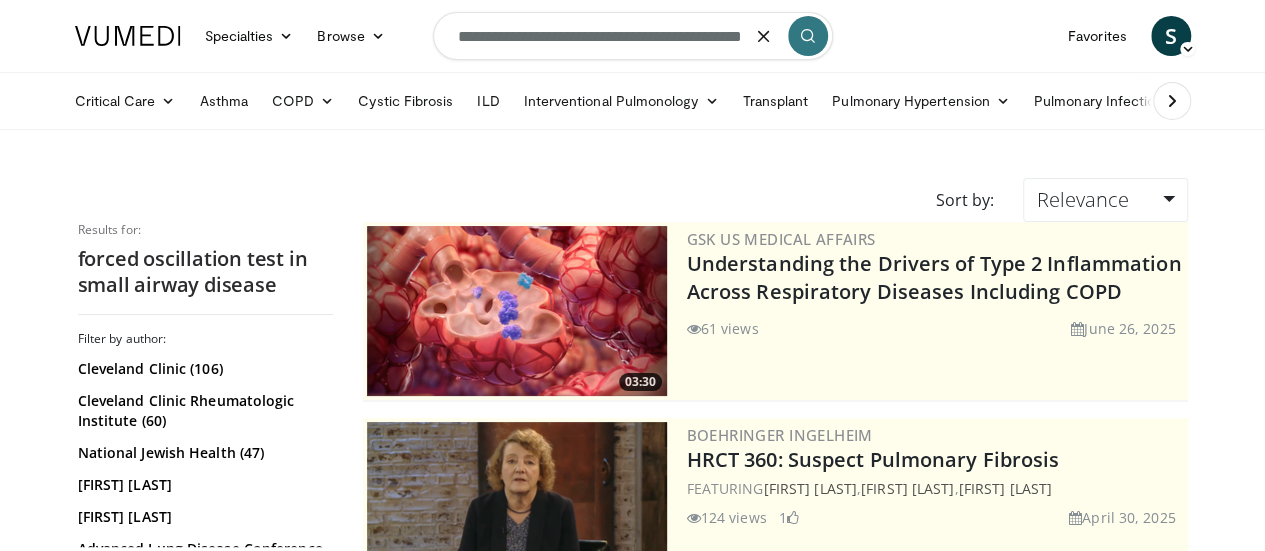 click on "**********" at bounding box center [633, 36] 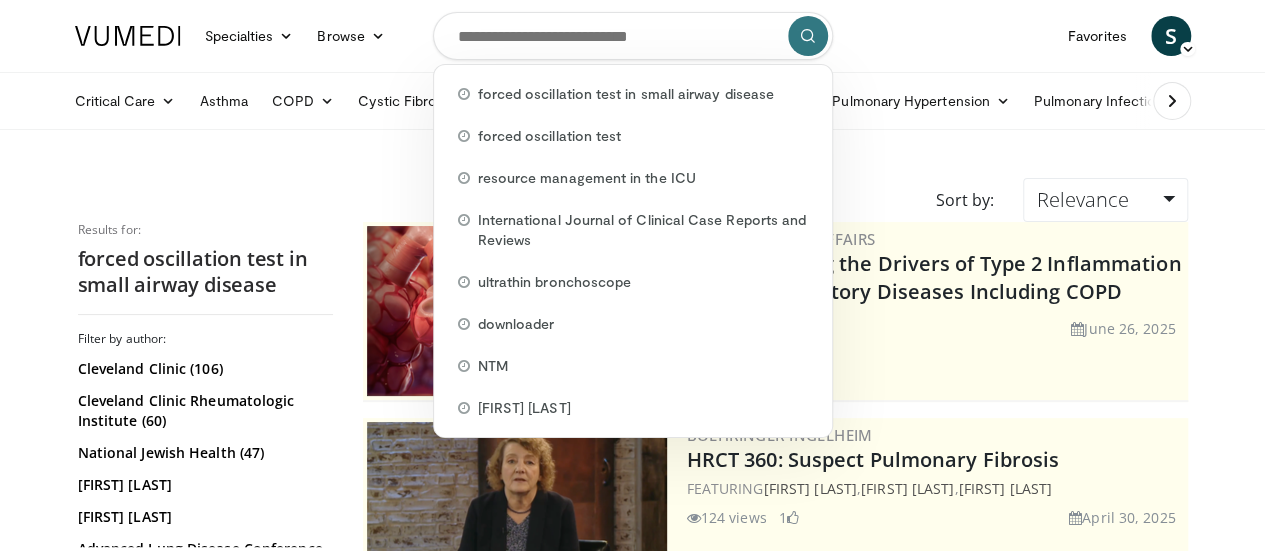scroll, scrollTop: 482, scrollLeft: 0, axis: vertical 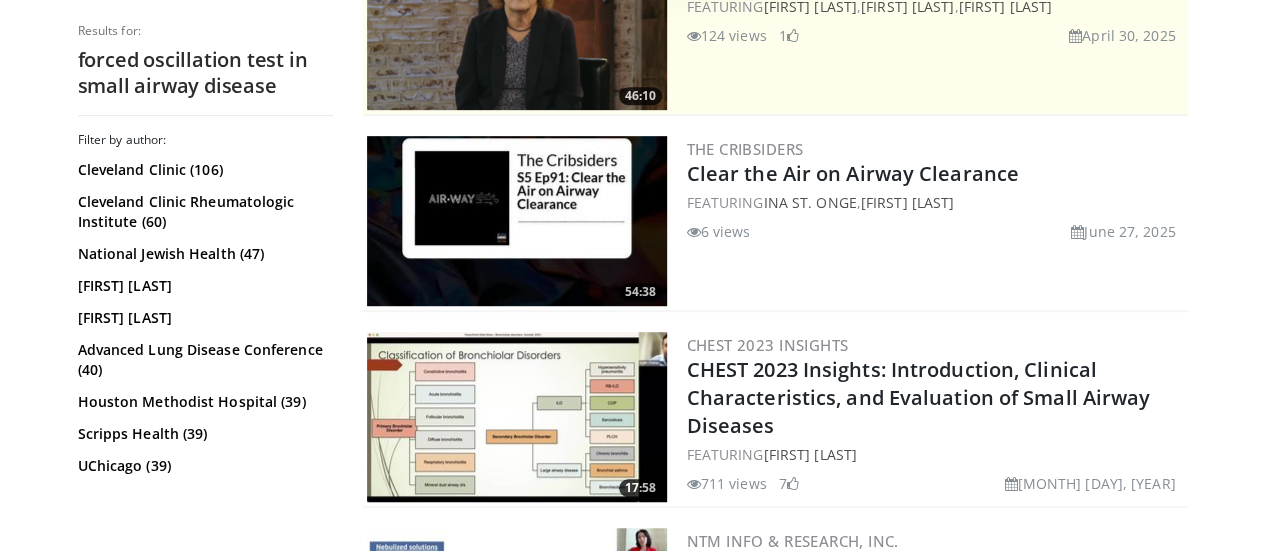 click on "CHEST 2023 Insights
CHEST 2023 Insights: Introduction, Clinical Characteristics, and Evaluation of Small Airway Diseases
FEATURING
Sujith Cherian
711 views
October 31, 2023
7" at bounding box center [935, 417] 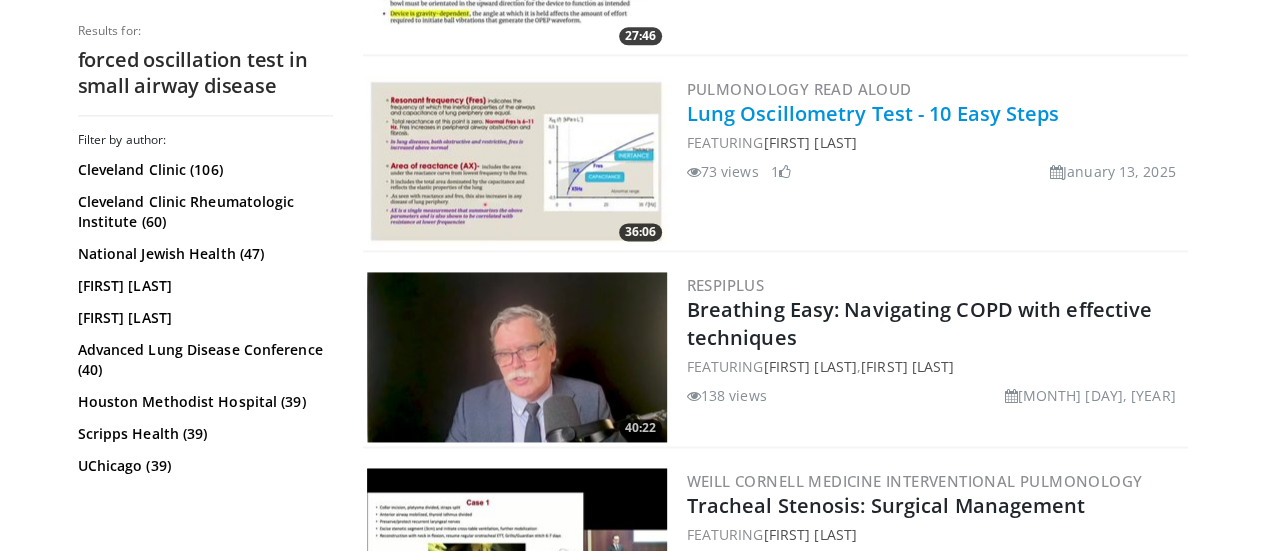 scroll, scrollTop: 1282, scrollLeft: 0, axis: vertical 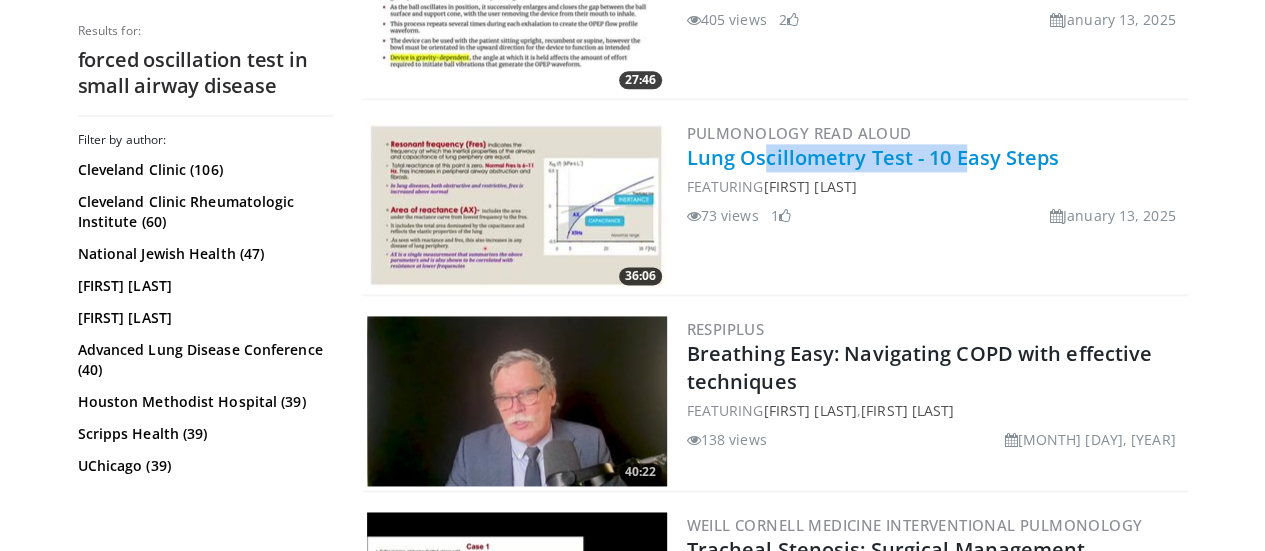 drag, startPoint x: 651, startPoint y: 167, endPoint x: 883, endPoint y: 149, distance: 232.69724 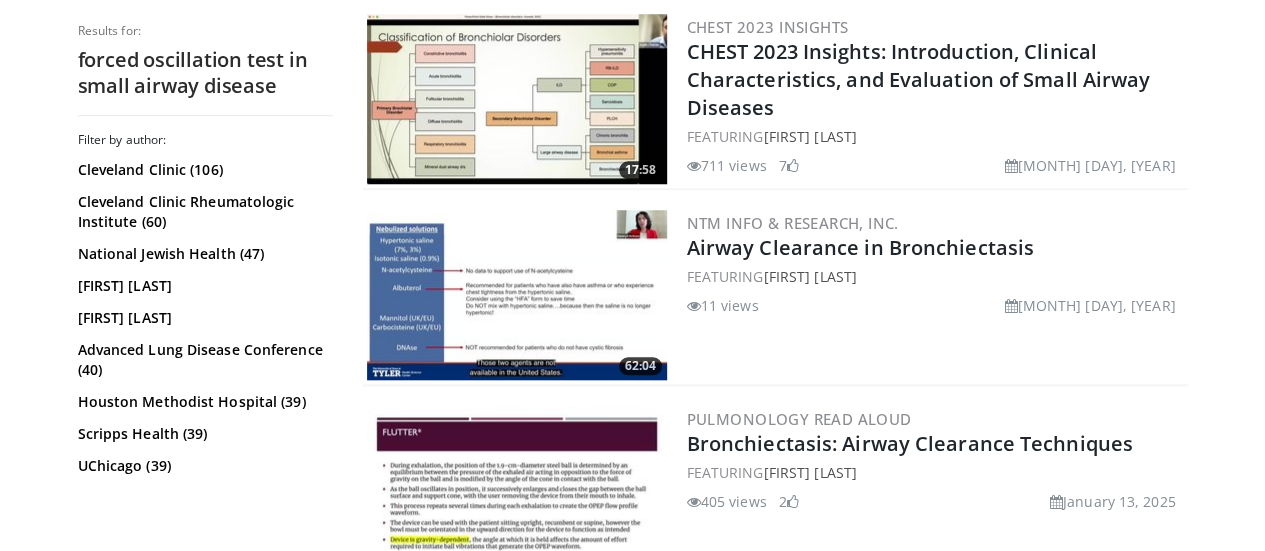 scroll, scrollTop: 0, scrollLeft: 0, axis: both 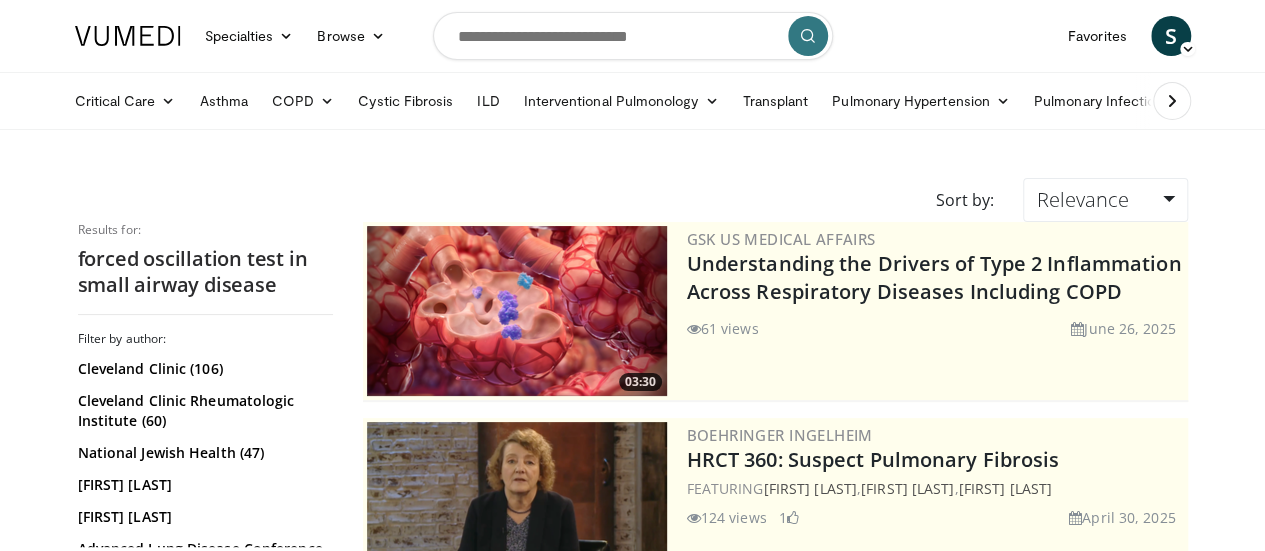 click at bounding box center [633, 36] 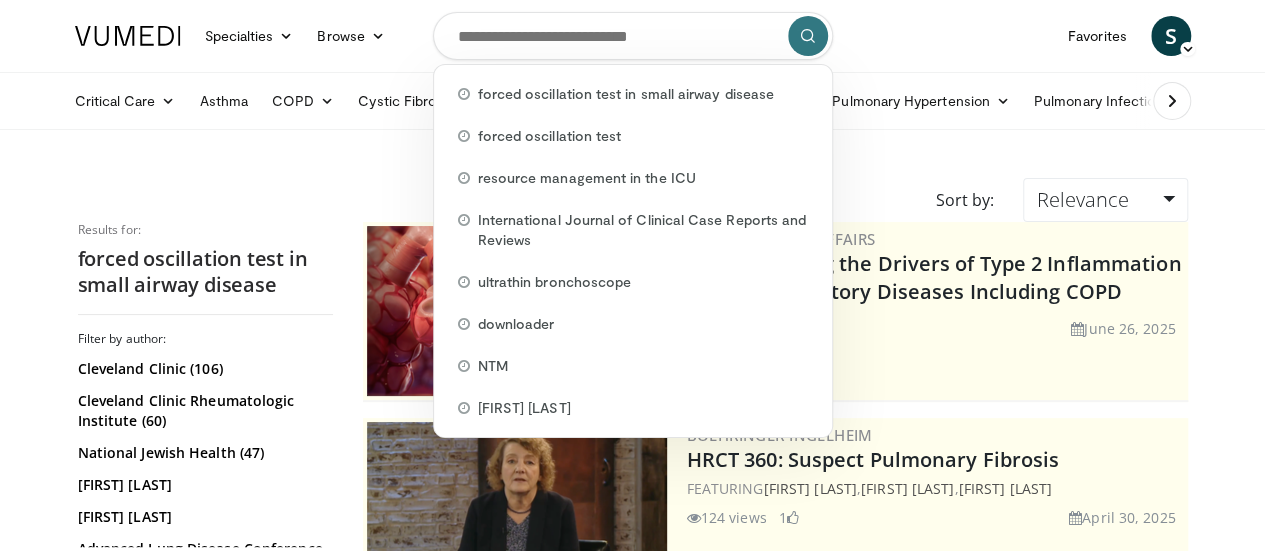 paste on "**********" 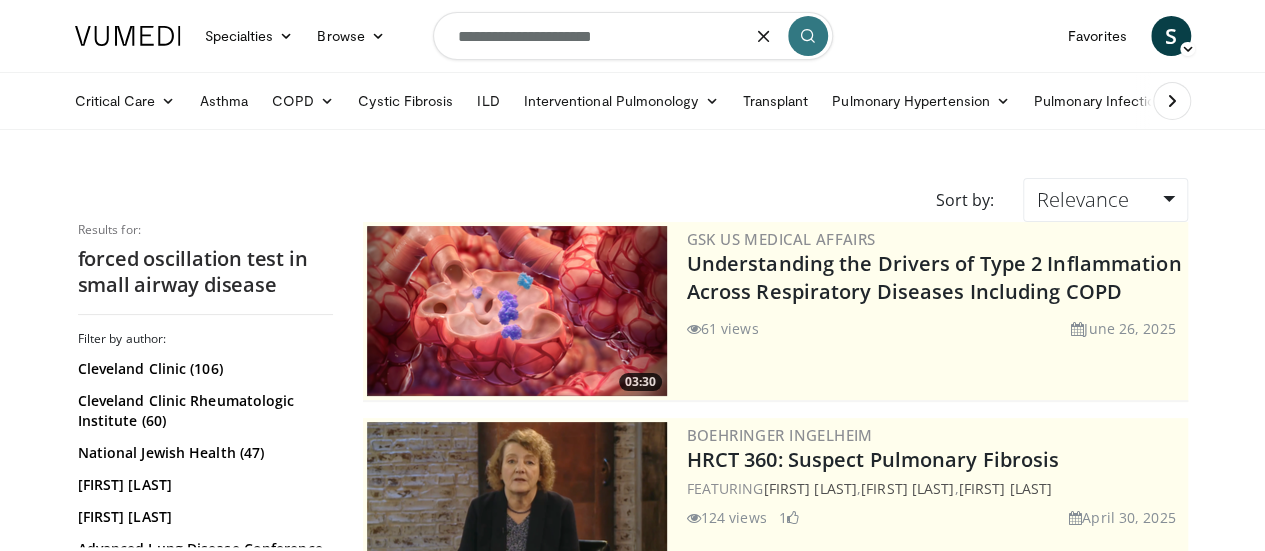 type on "**********" 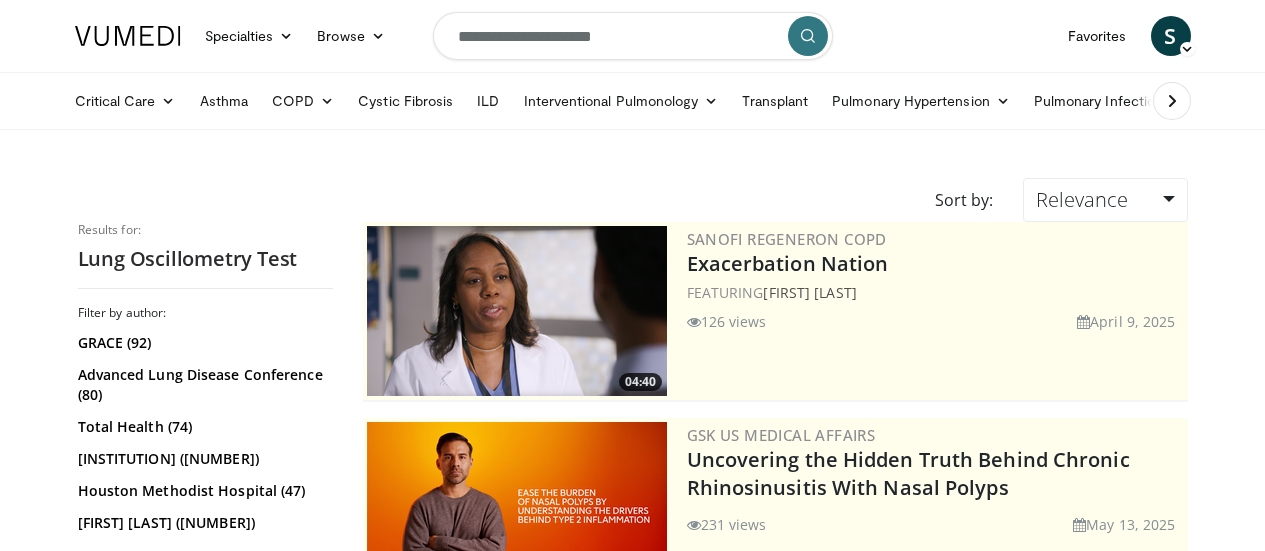scroll, scrollTop: 0, scrollLeft: 0, axis: both 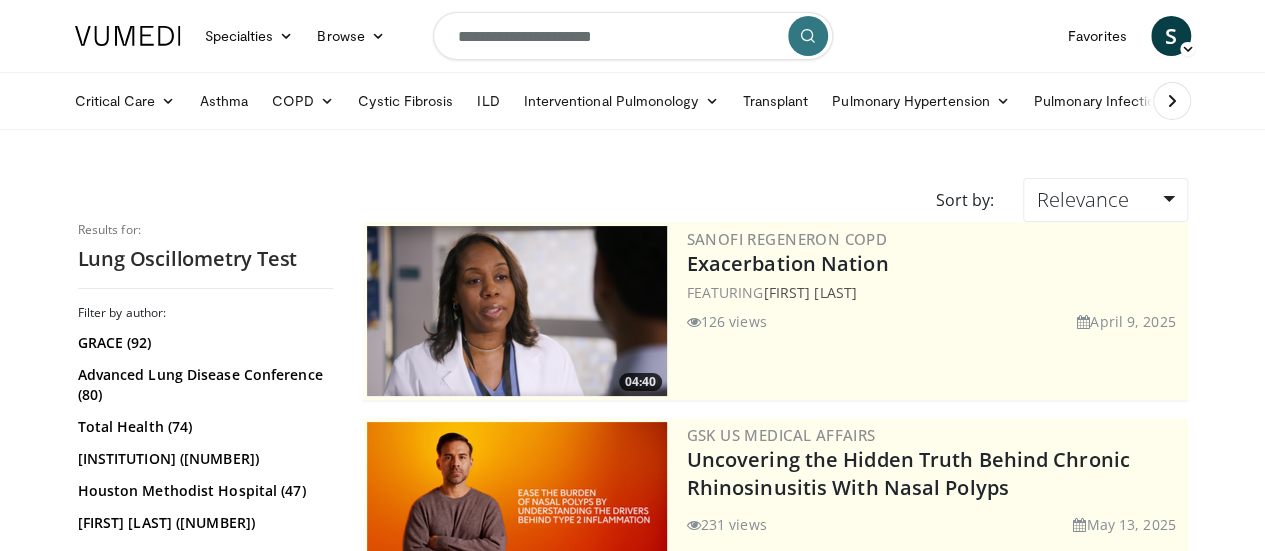click on "Specialties
Adult & Family Medicine
Allergy, Asthma, Immunology
Anesthesiology
Cardiology
Dental
Dermatology
Endocrinology
Gastroenterology & Hepatology
General Surgery
Hematology & Oncology
Infectious Disease
Nephrology
Neurology
Neurosurgery
Obstetrics & Gynecology
Ophthalmology
Oral Maxillofacial
Orthopaedics
Otolaryngology
Pediatrics
Plastic Surgery
Podiatry
Psychiatry
Pulmonology
Radiation Oncology
Radiology
Rheumatology
Urology" at bounding box center (632, 2785) 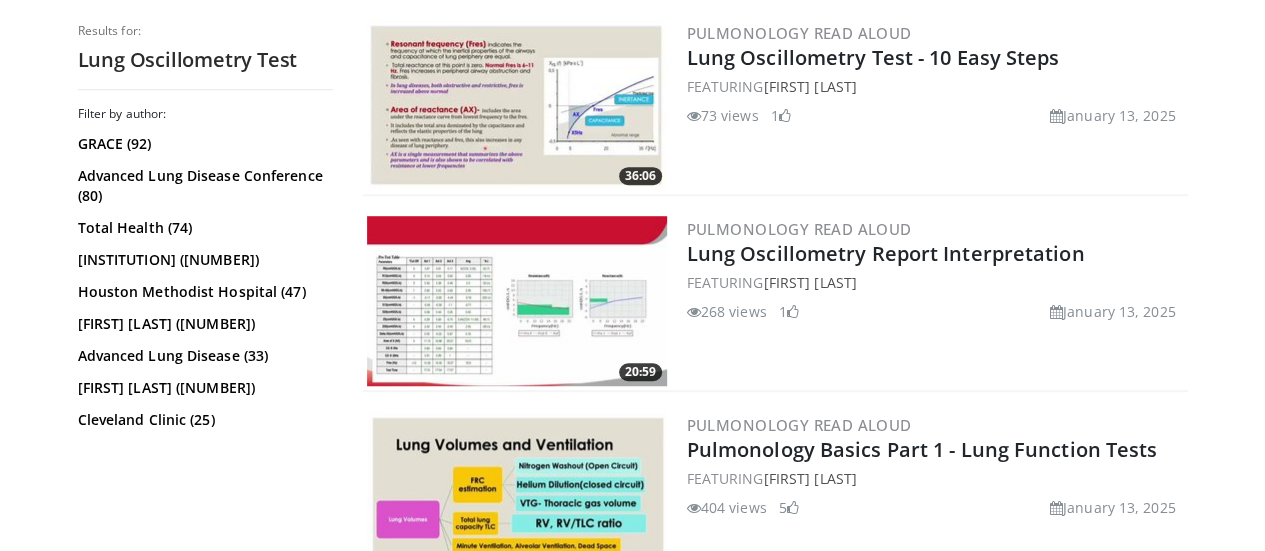 scroll, scrollTop: 600, scrollLeft: 0, axis: vertical 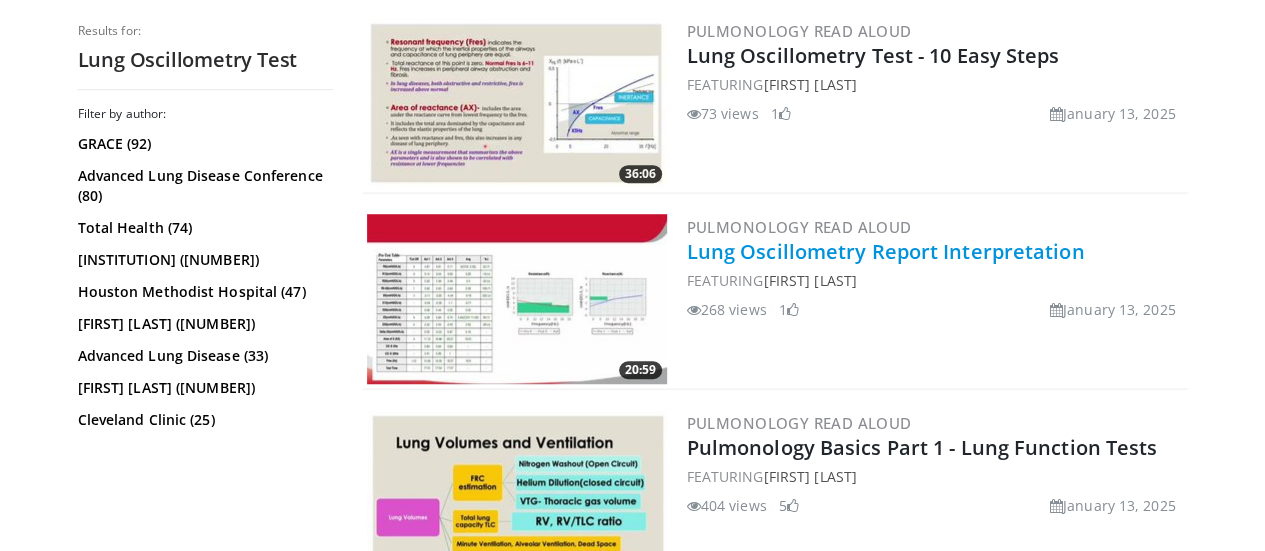 click on "Lung Oscillometry Report Interpretation" at bounding box center [886, 251] 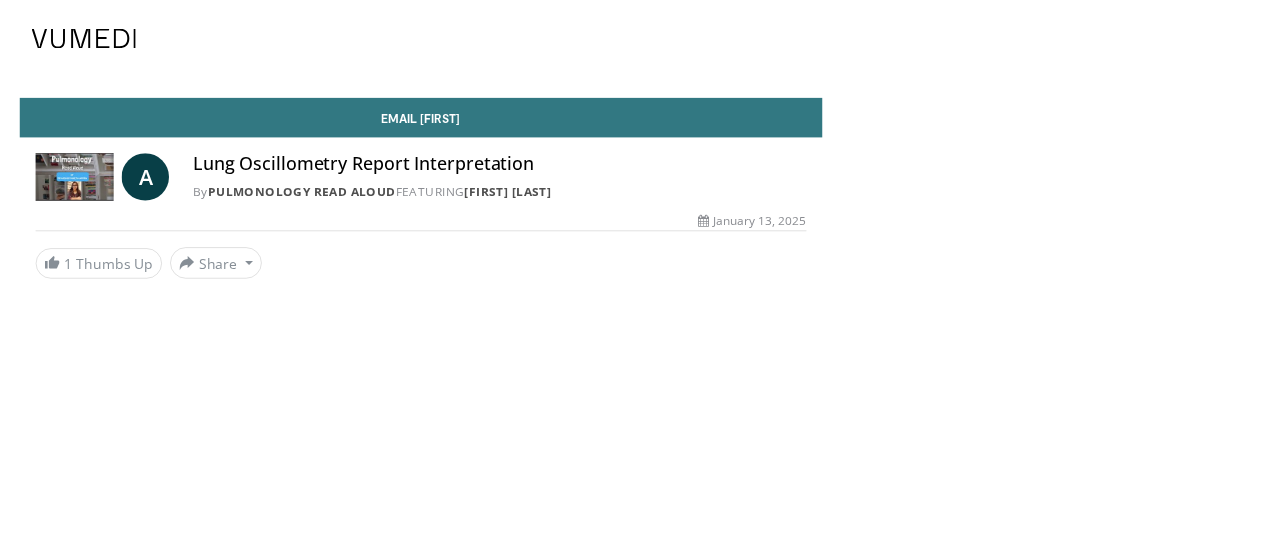 scroll, scrollTop: 0, scrollLeft: 0, axis: both 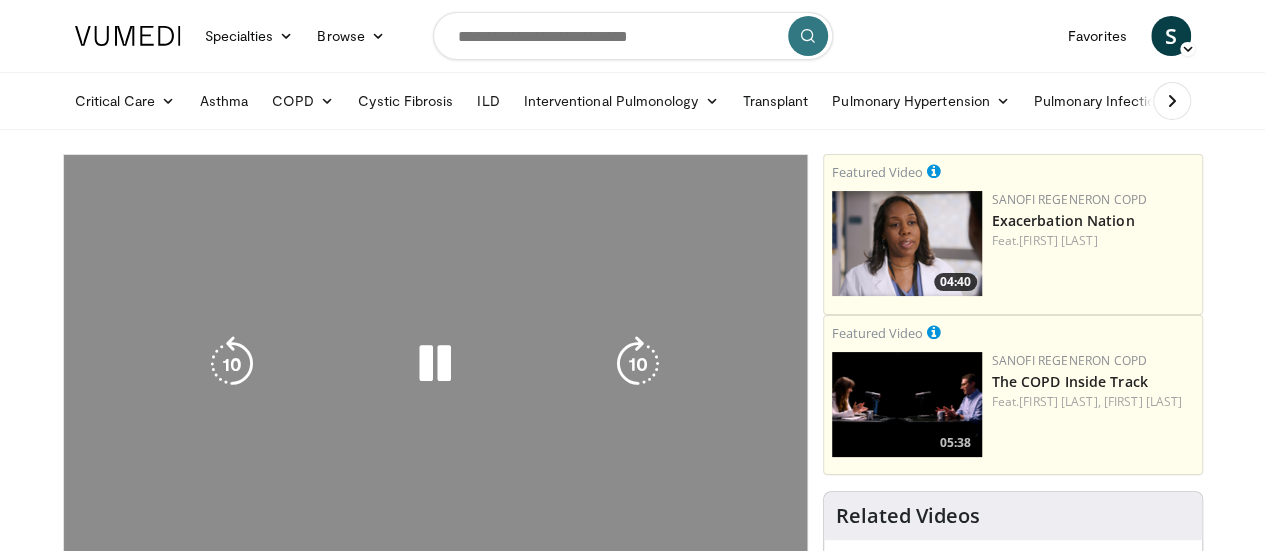 click on "10 seconds
Tap to unmute" at bounding box center [435, 364] 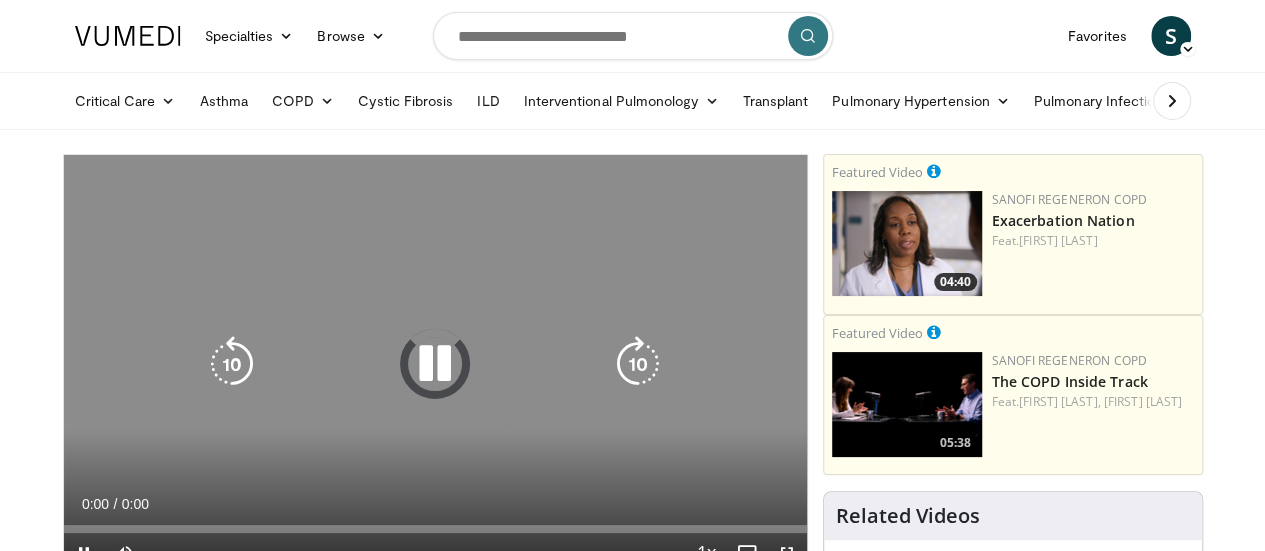 scroll, scrollTop: 0, scrollLeft: 0, axis: both 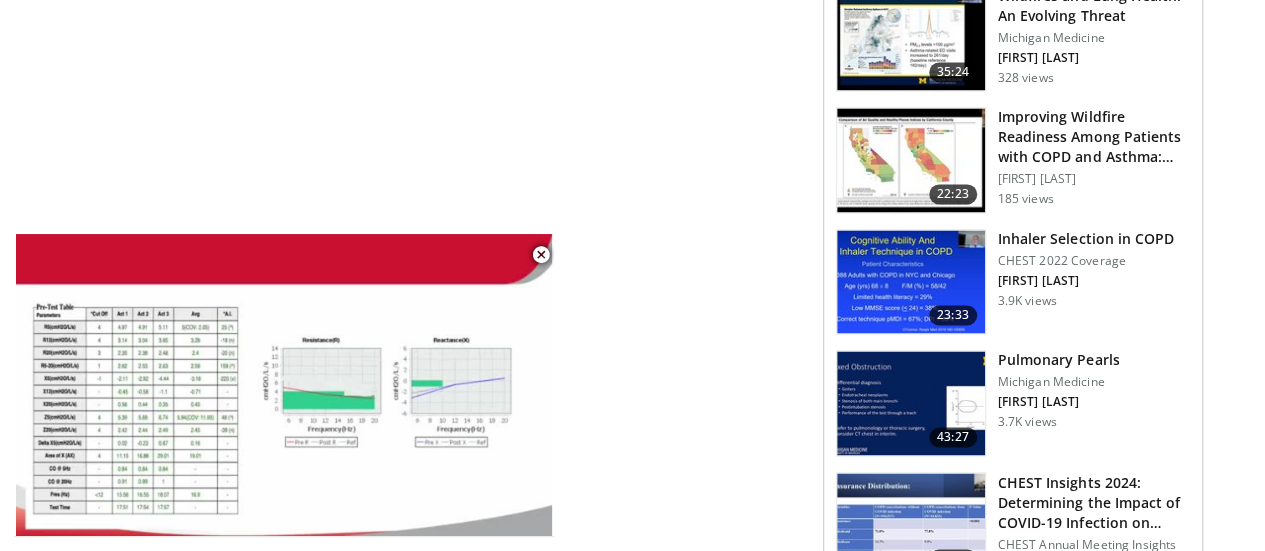 click on "**********" at bounding box center [443, 201] 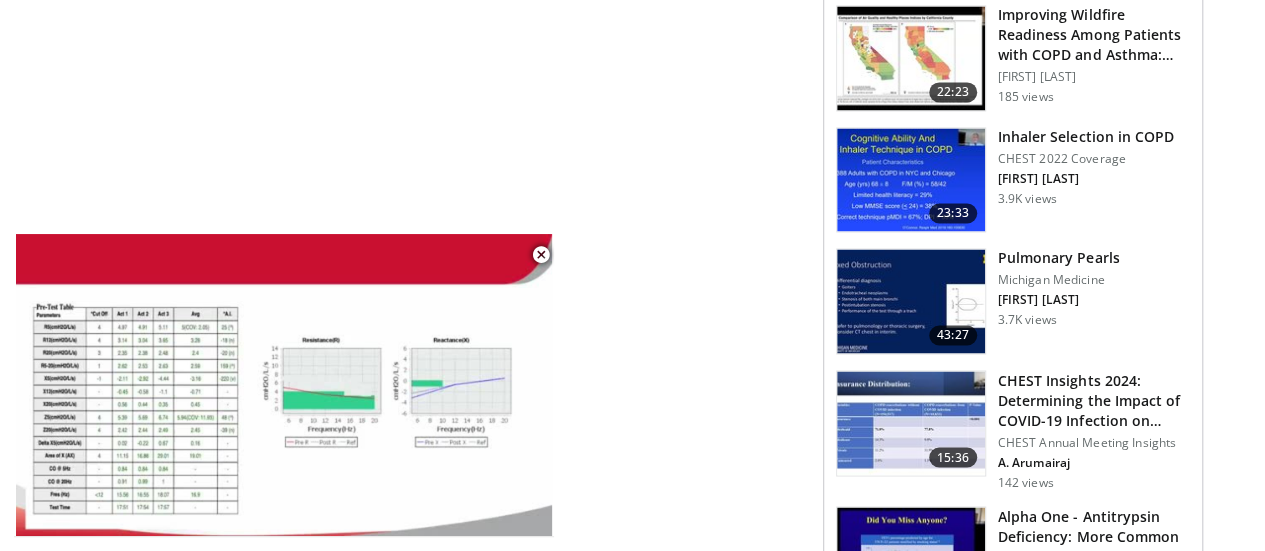 scroll, scrollTop: 1686, scrollLeft: 0, axis: vertical 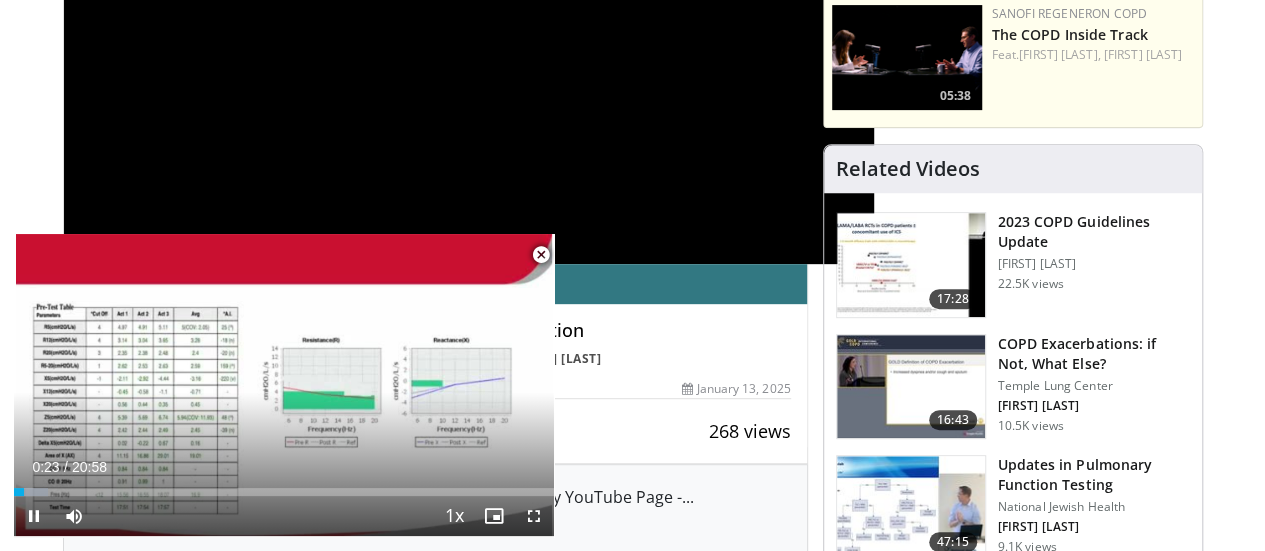 click at bounding box center [541, 255] 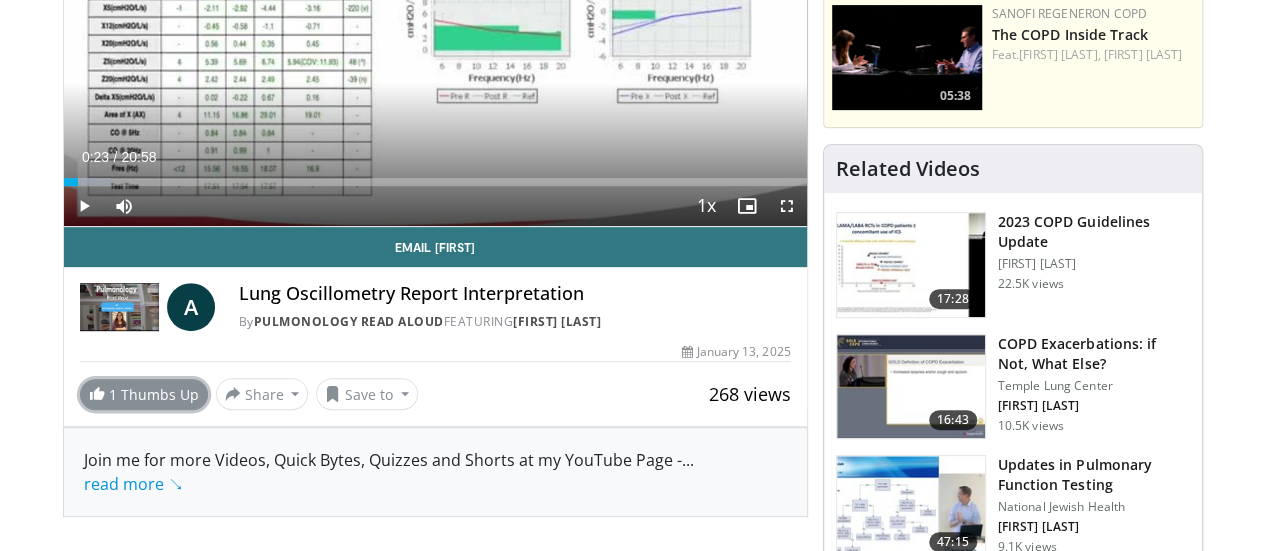 click on "1
Thumbs Up" at bounding box center [144, 394] 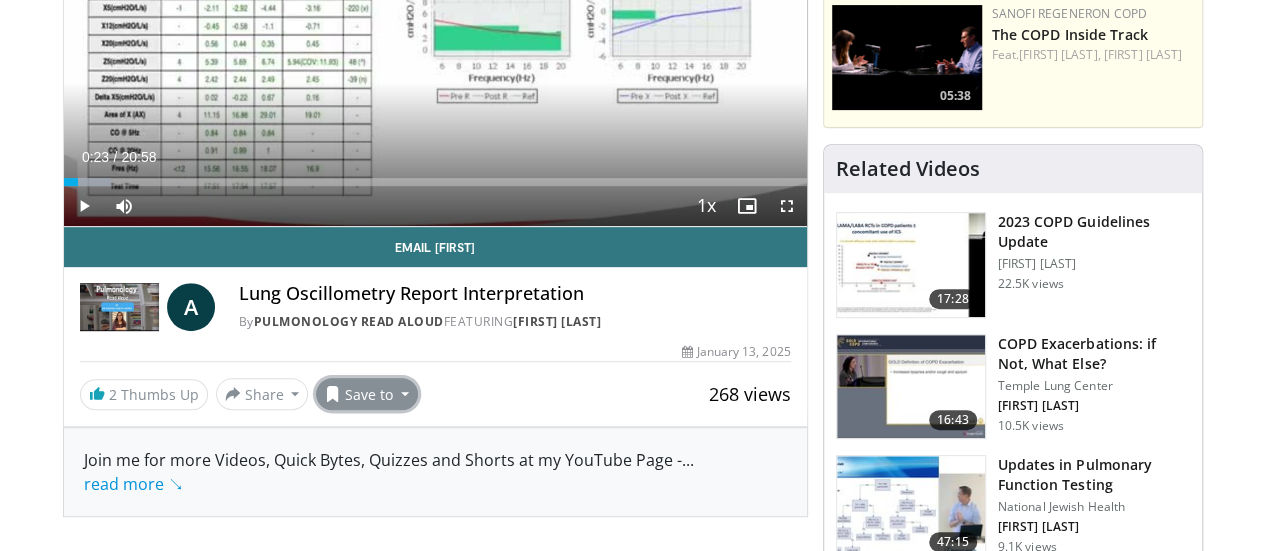 click on "Save to" at bounding box center (367, 394) 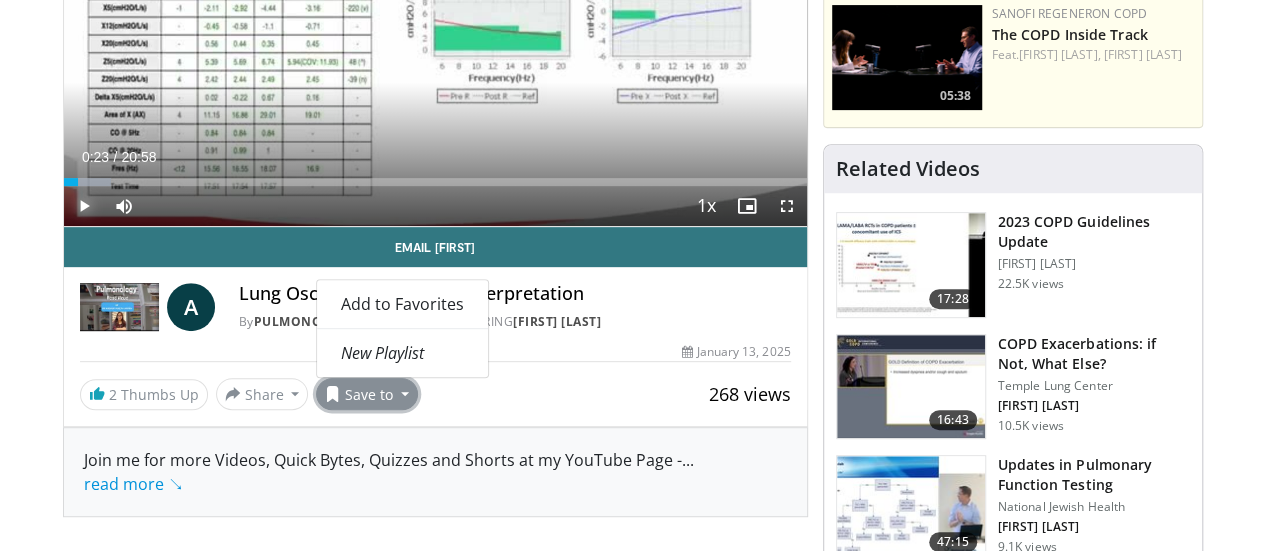 click at bounding box center [84, 206] 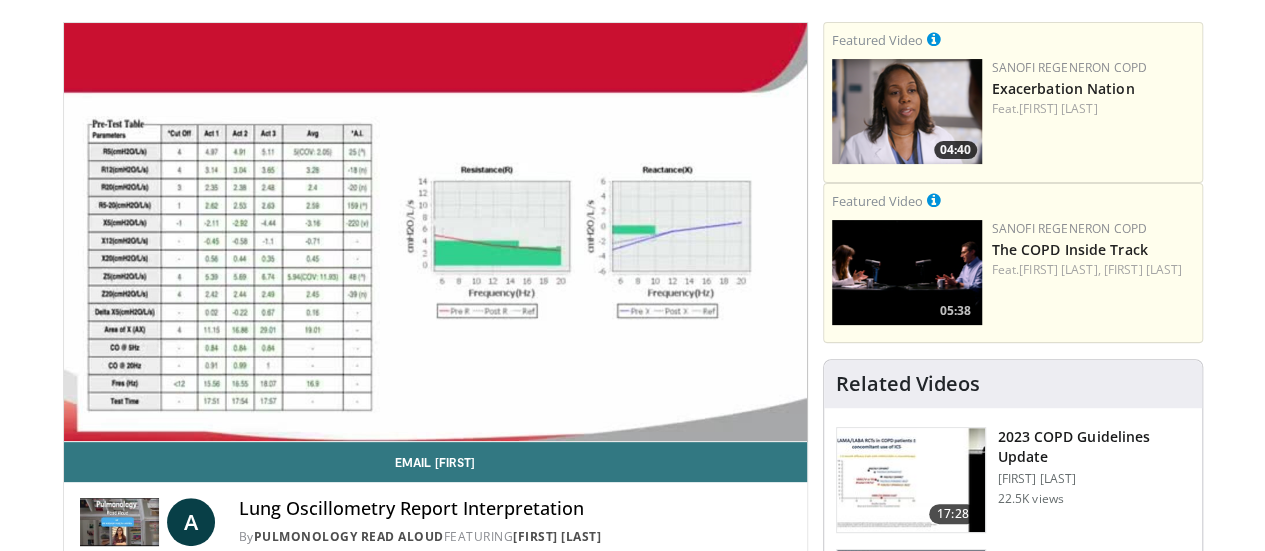 scroll, scrollTop: 107, scrollLeft: 0, axis: vertical 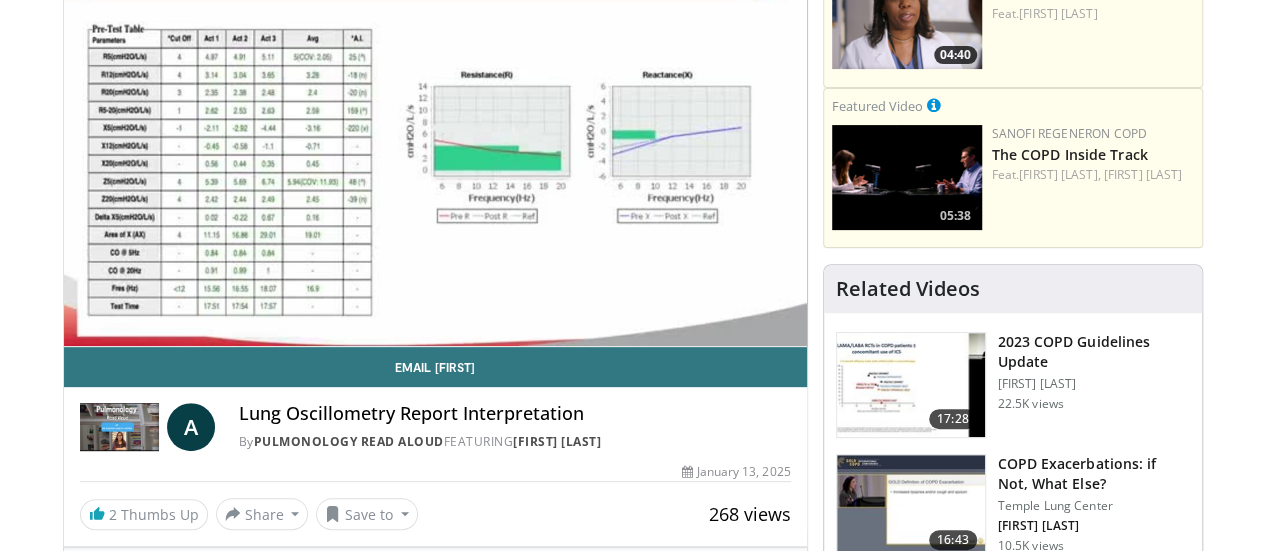 type 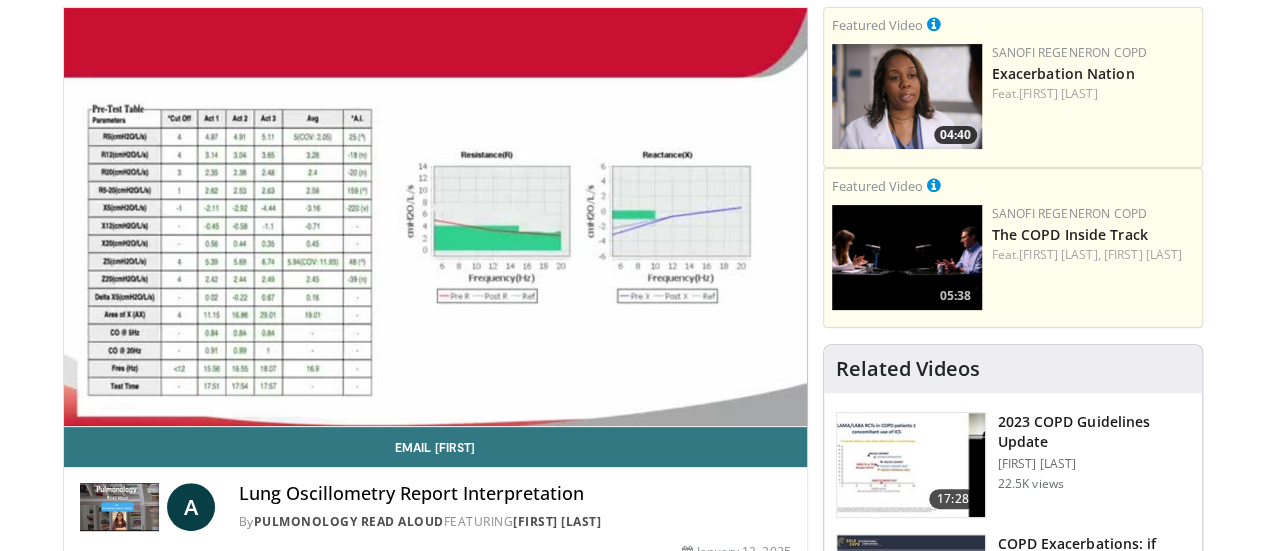 scroll, scrollTop: 107, scrollLeft: 0, axis: vertical 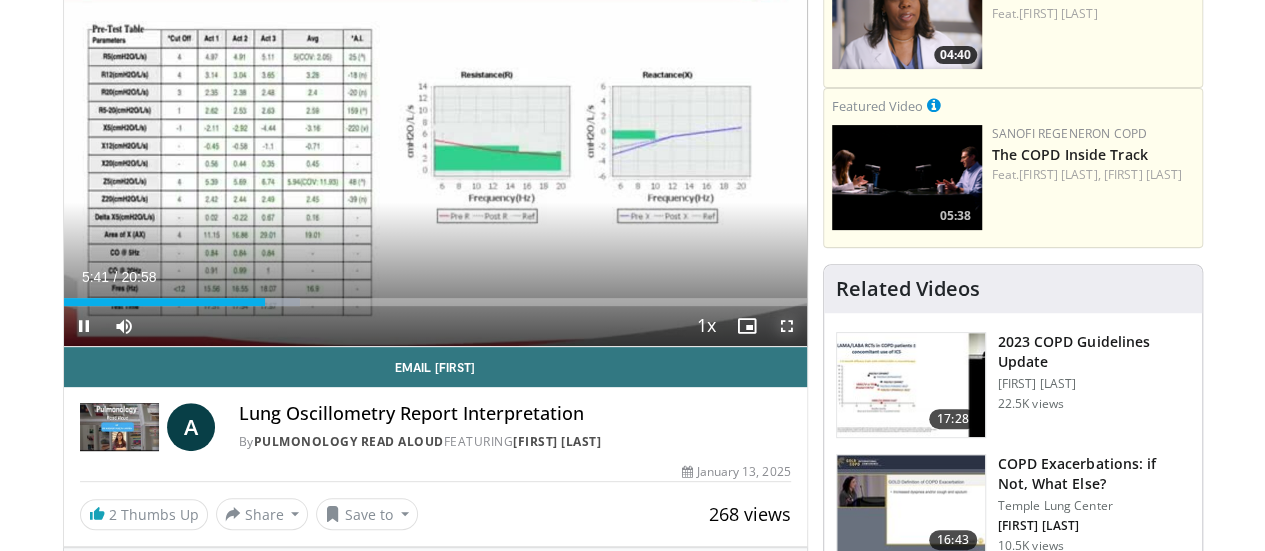 click at bounding box center [787, 326] 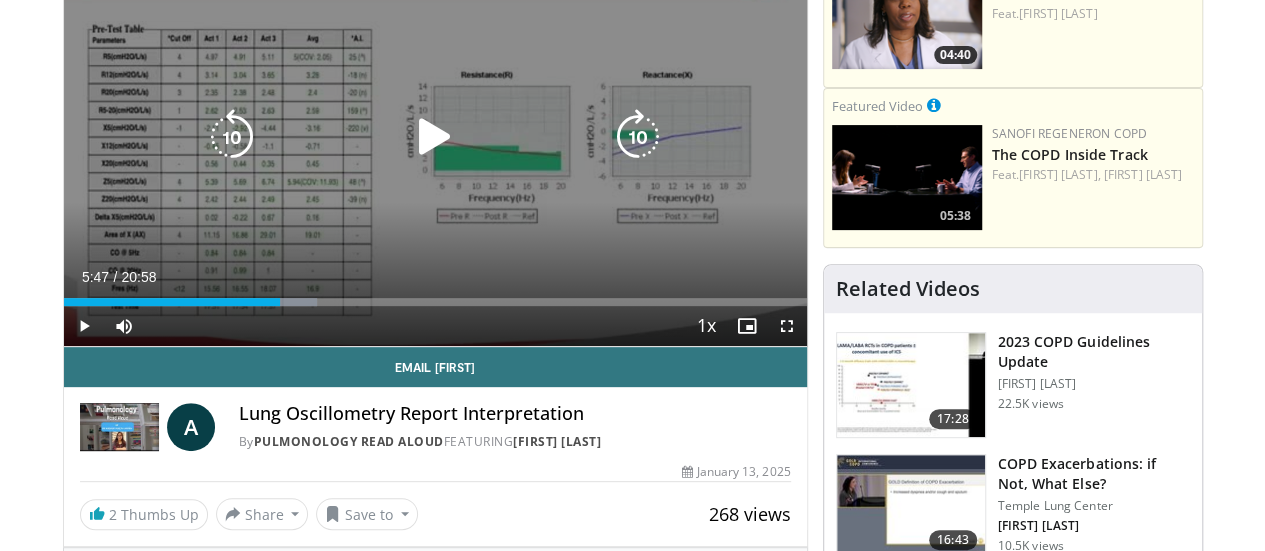 click on "05:47" at bounding box center (172, 302) 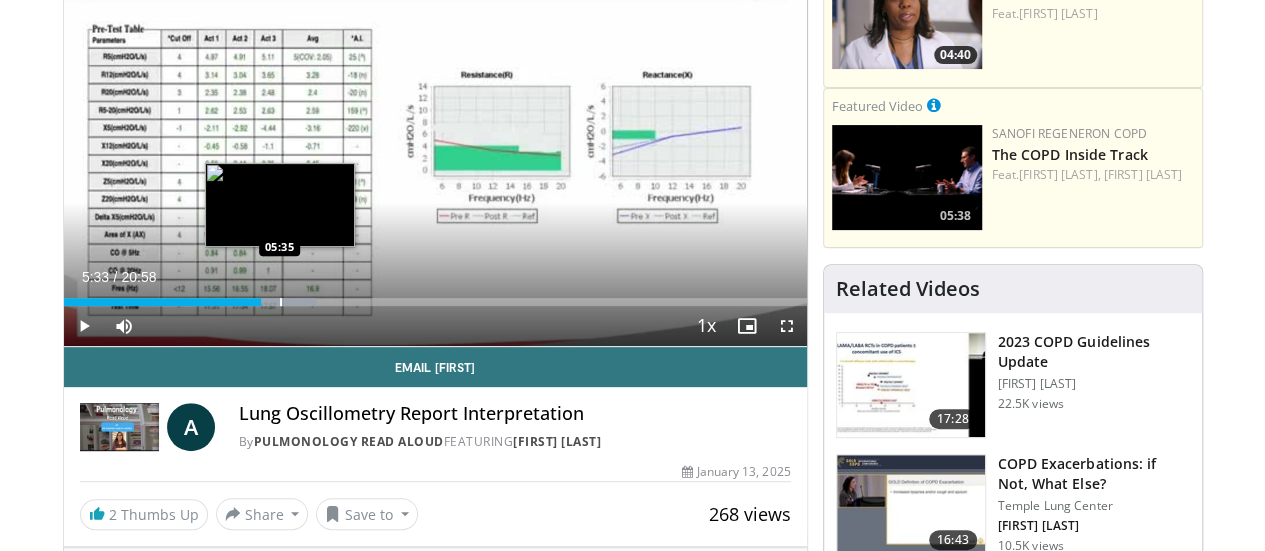click on "05:33" at bounding box center (162, 302) 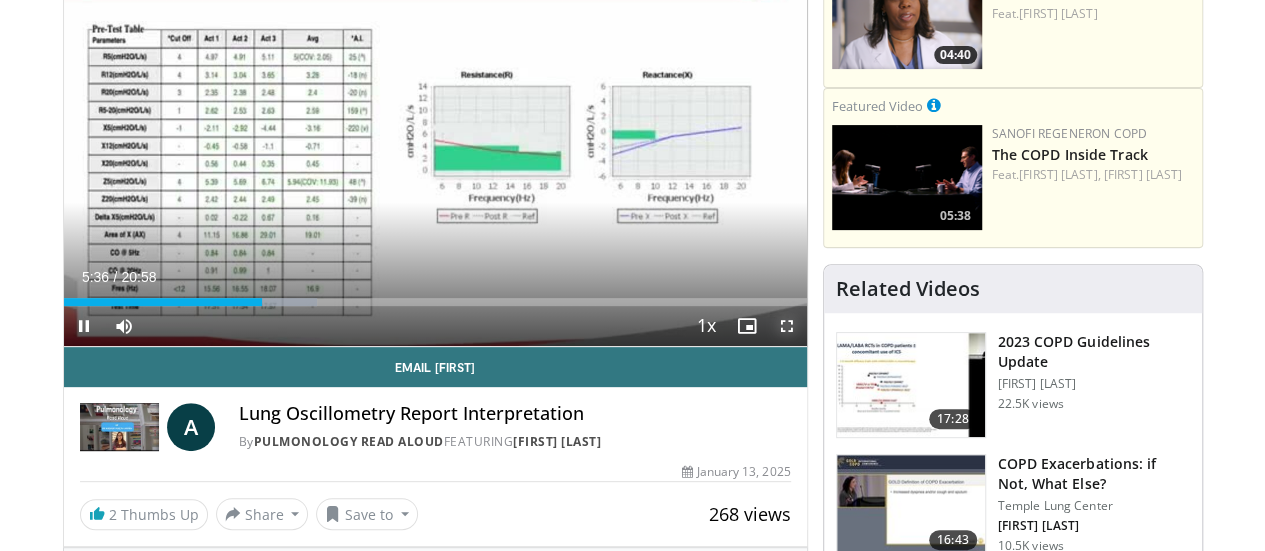 click at bounding box center (787, 326) 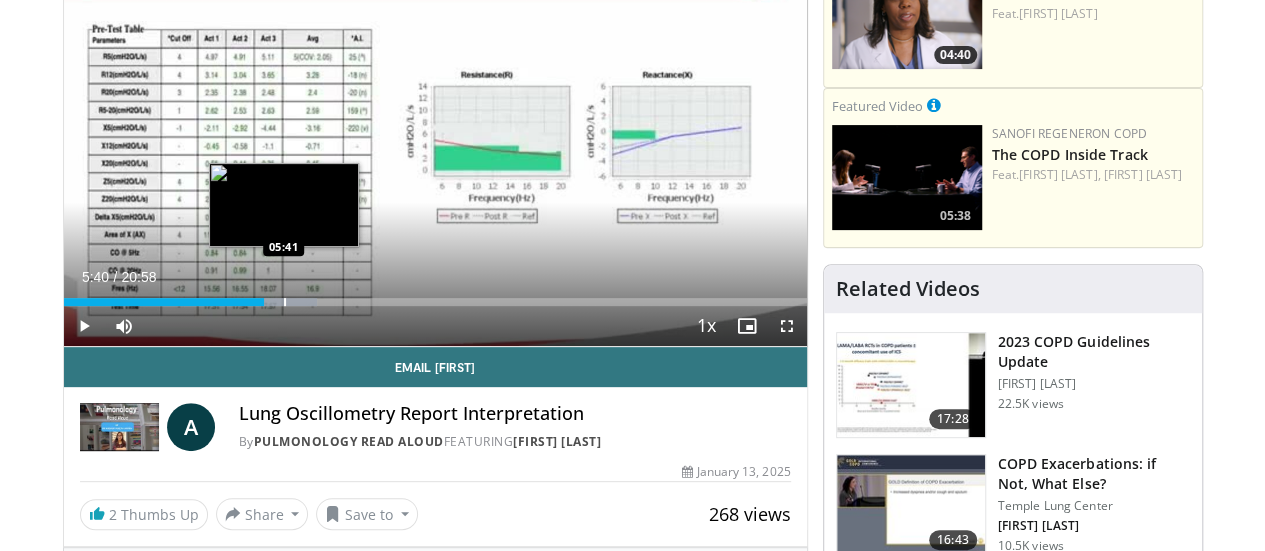 click on "05:40" at bounding box center [164, 302] 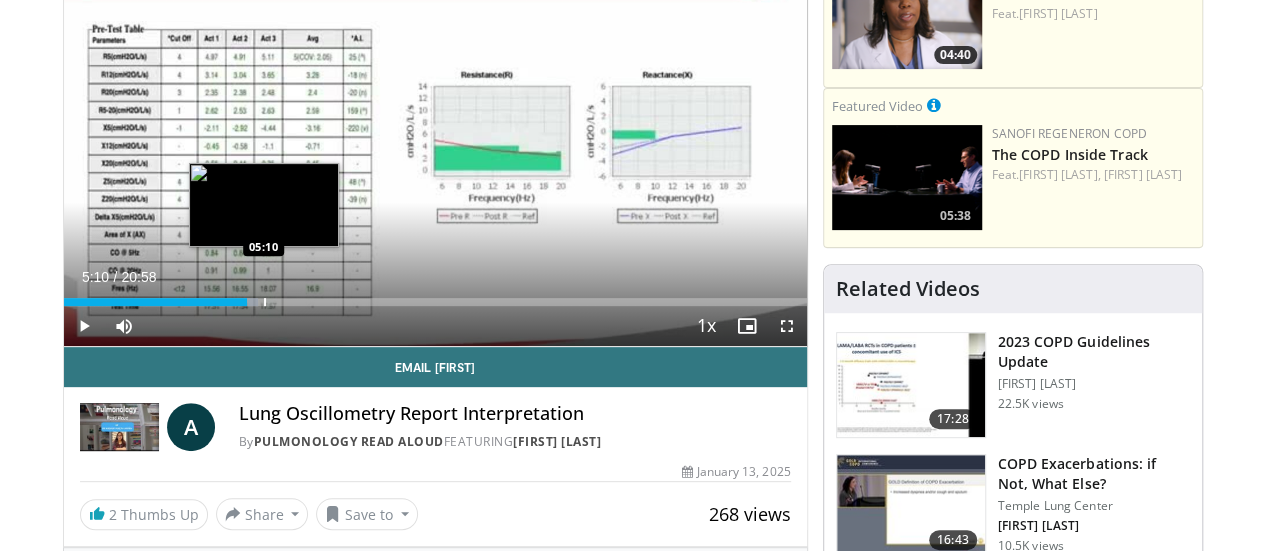 click at bounding box center [265, 302] 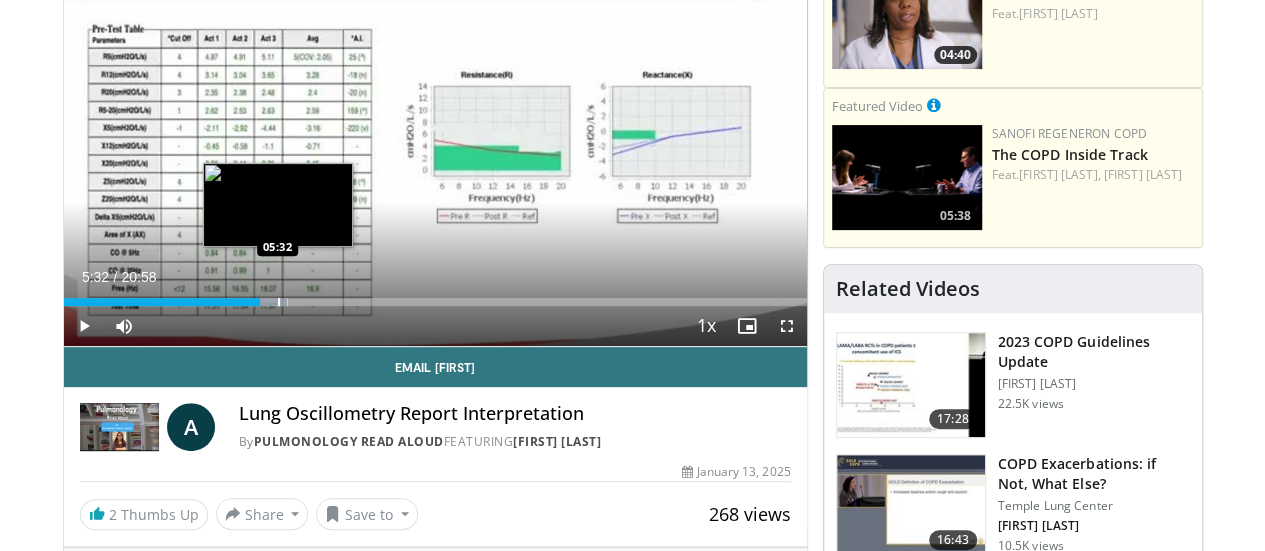 click at bounding box center (279, 302) 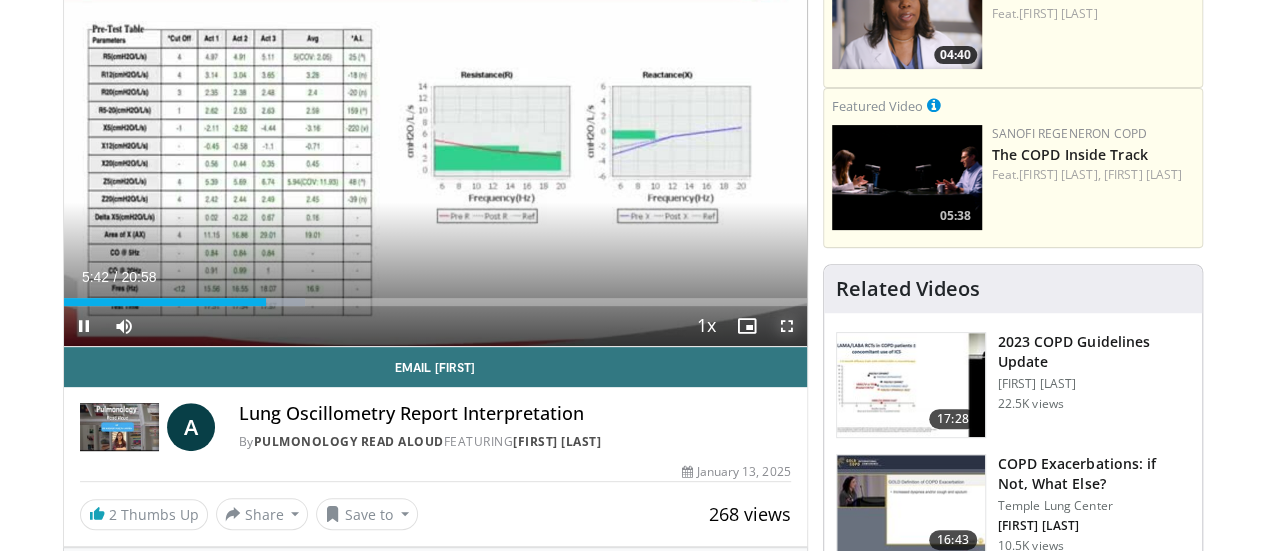 click at bounding box center (787, 326) 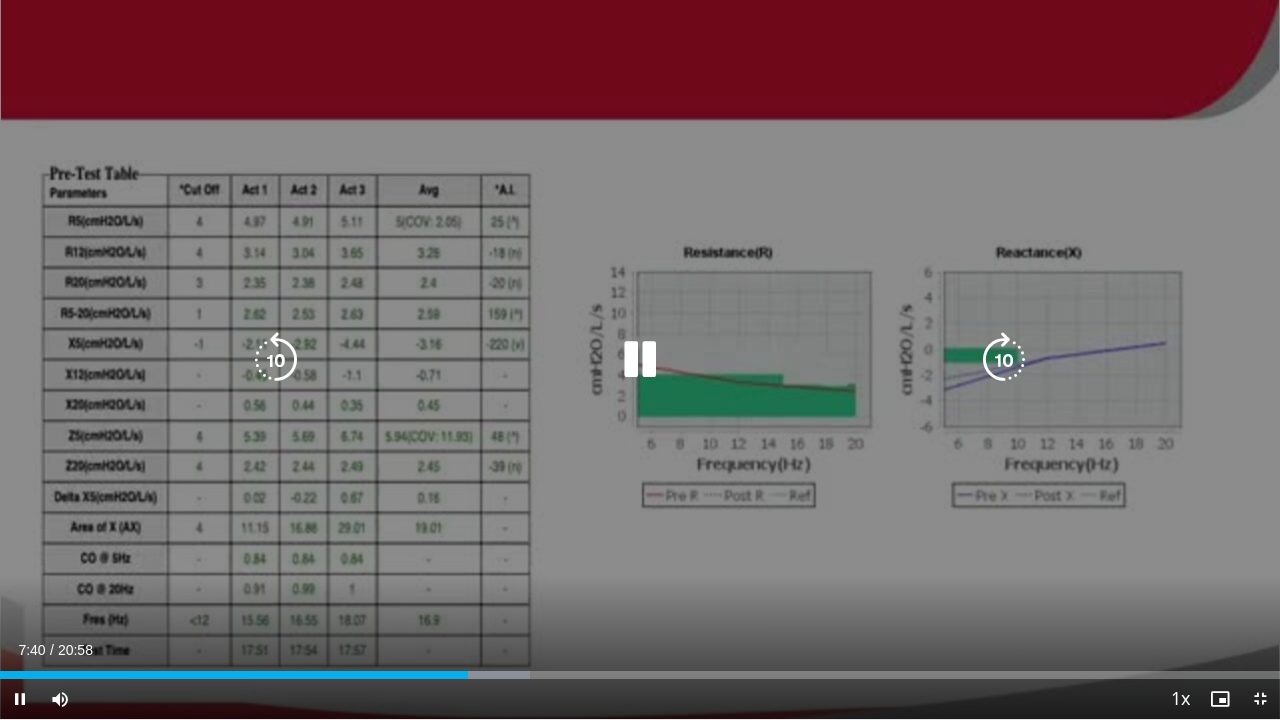 click at bounding box center (640, 360) 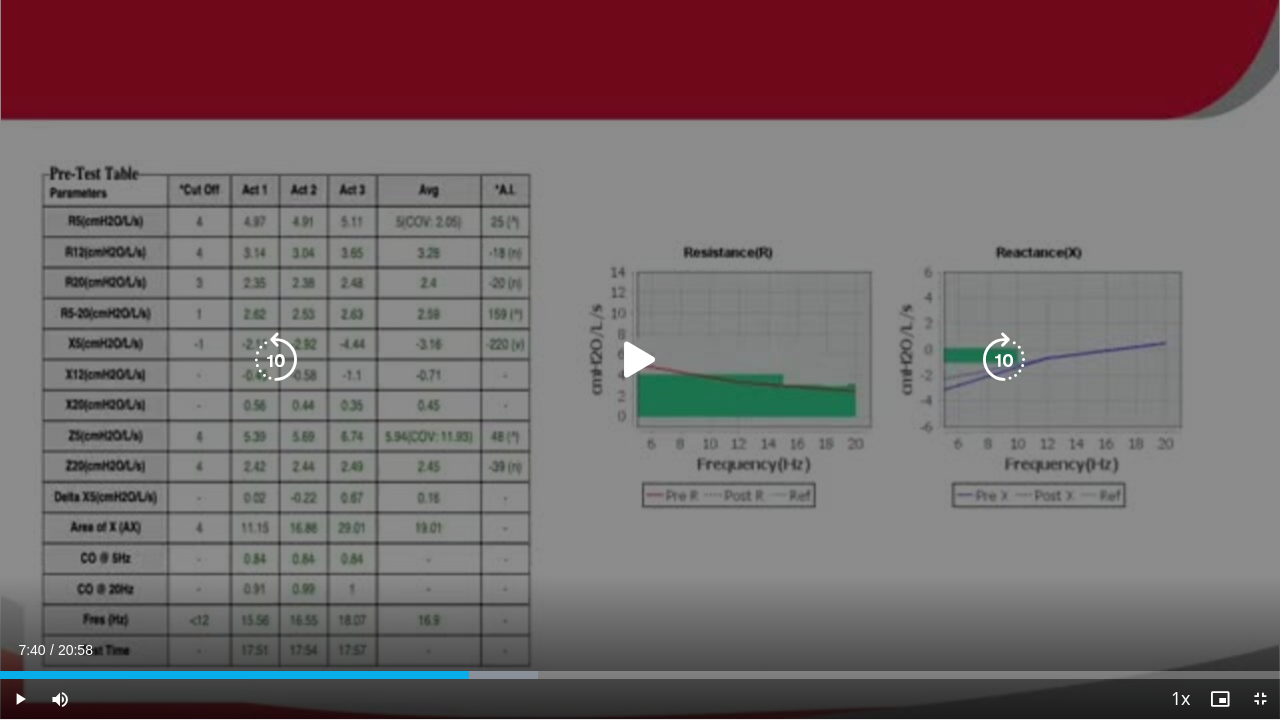 click at bounding box center [640, 360] 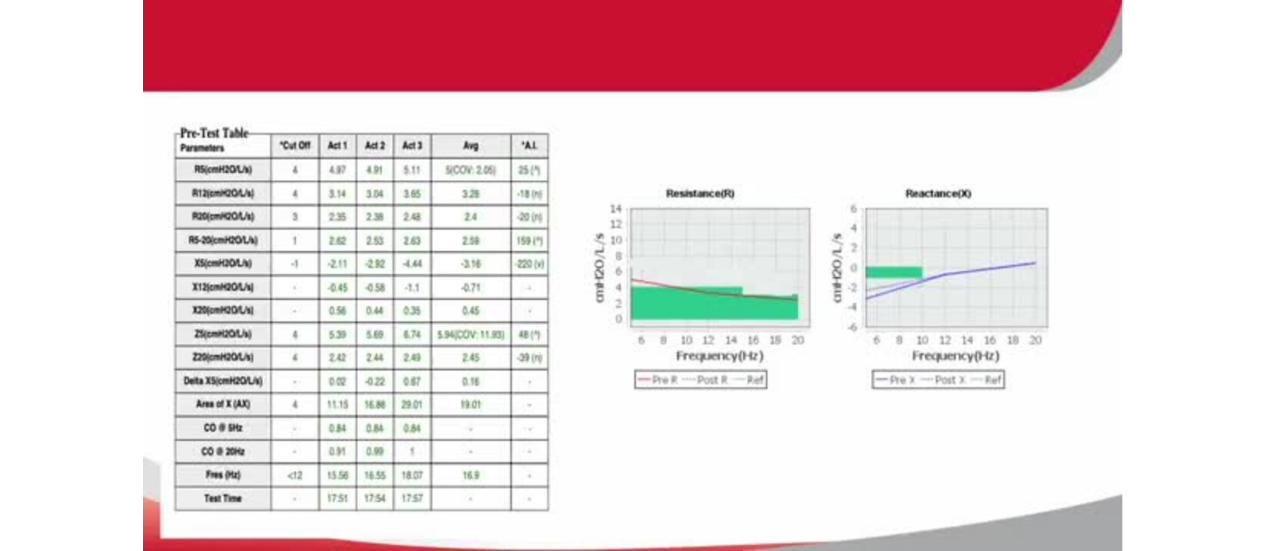 scroll, scrollTop: 684, scrollLeft: 0, axis: vertical 